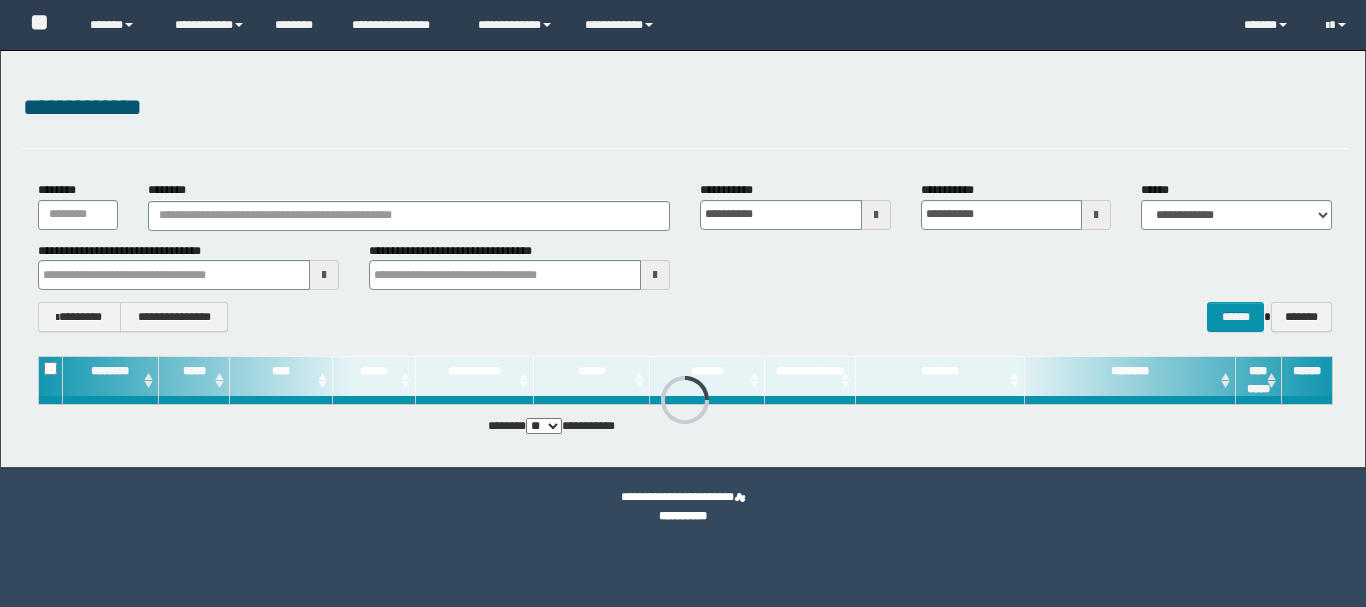 scroll, scrollTop: 0, scrollLeft: 0, axis: both 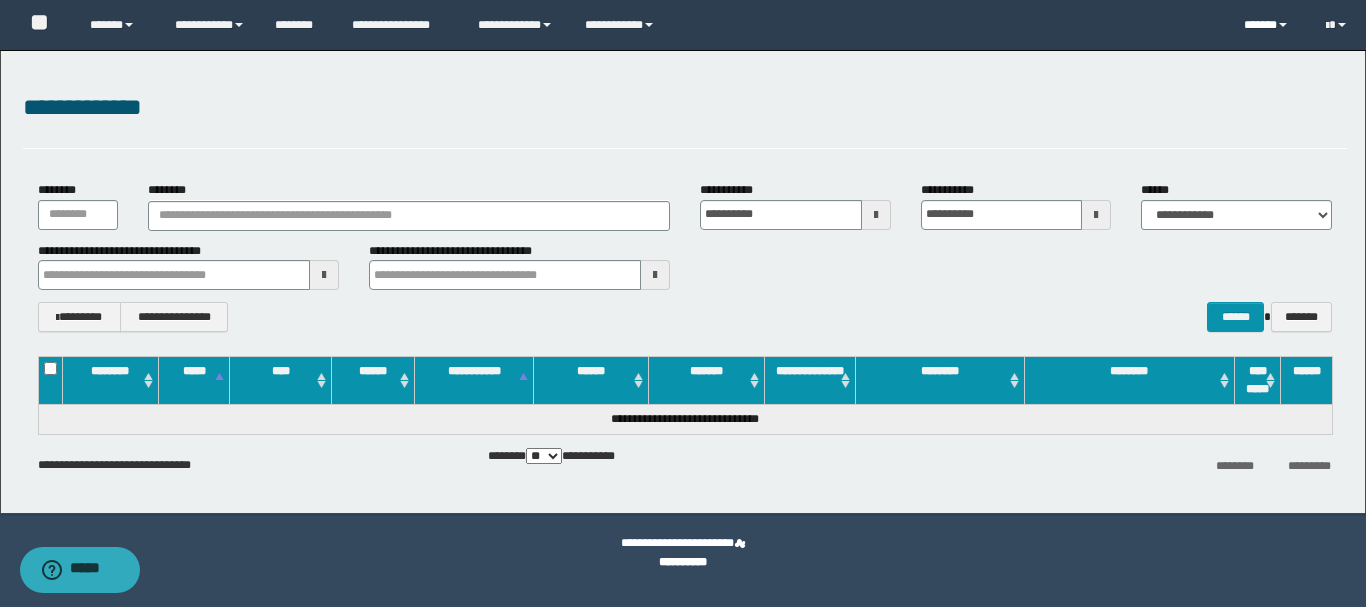 click on "******" at bounding box center (1269, 25) 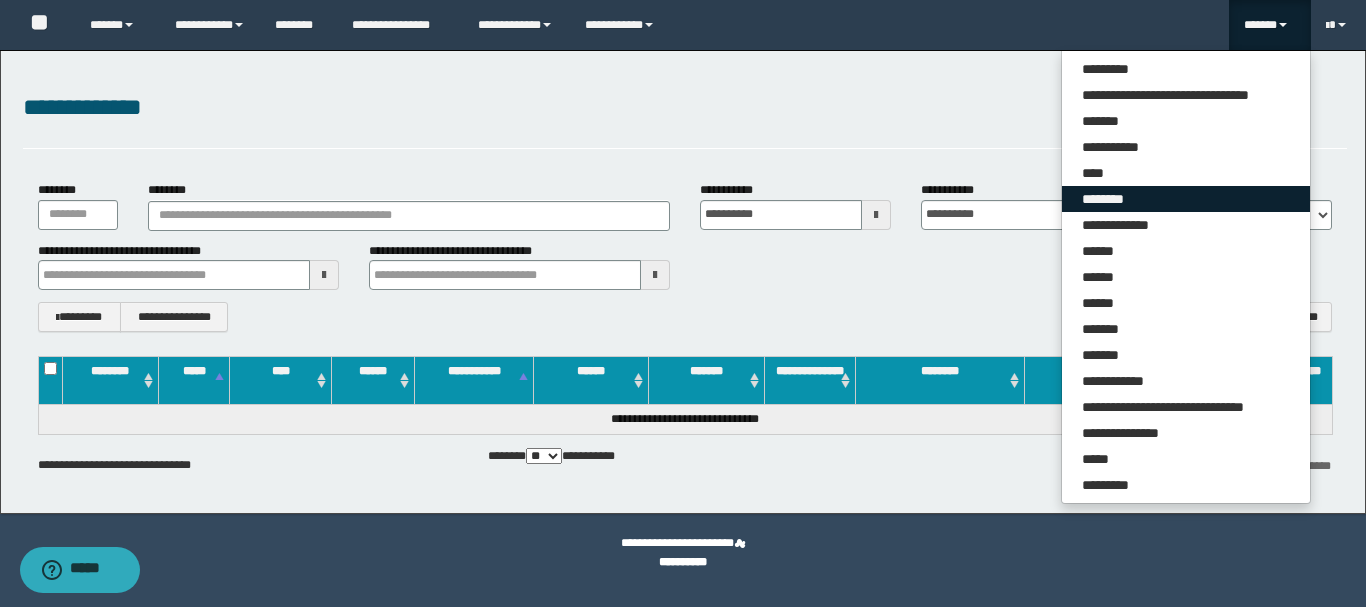 click on "********" at bounding box center [1186, 199] 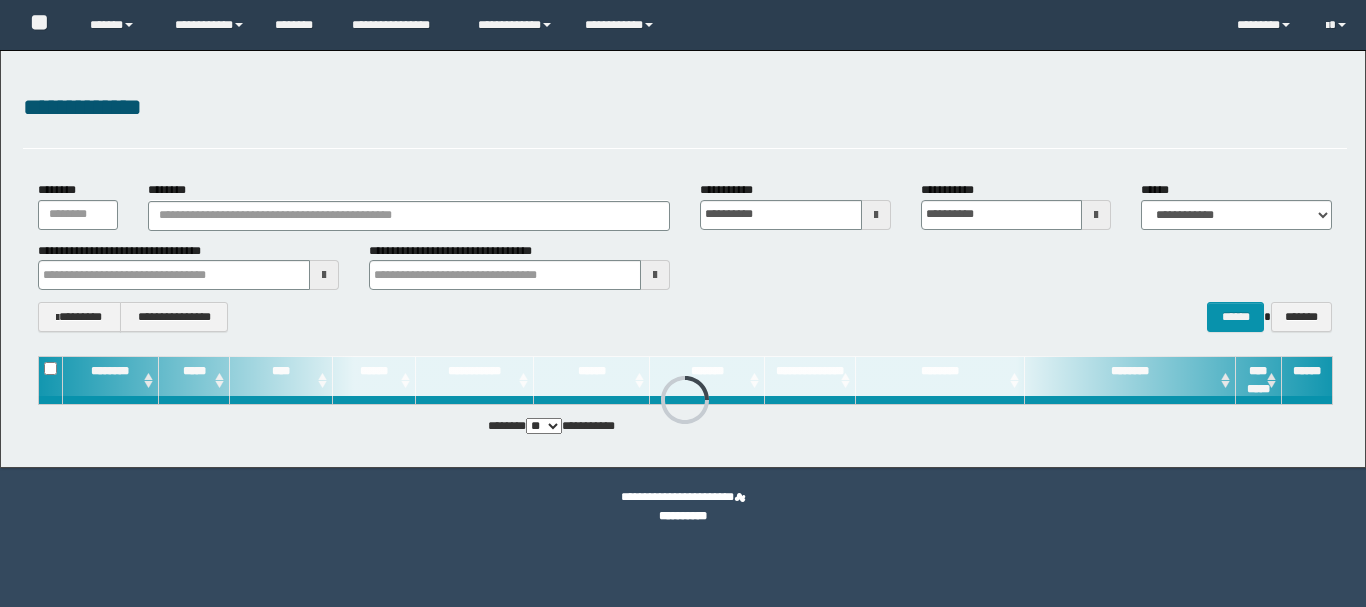 scroll, scrollTop: 0, scrollLeft: 0, axis: both 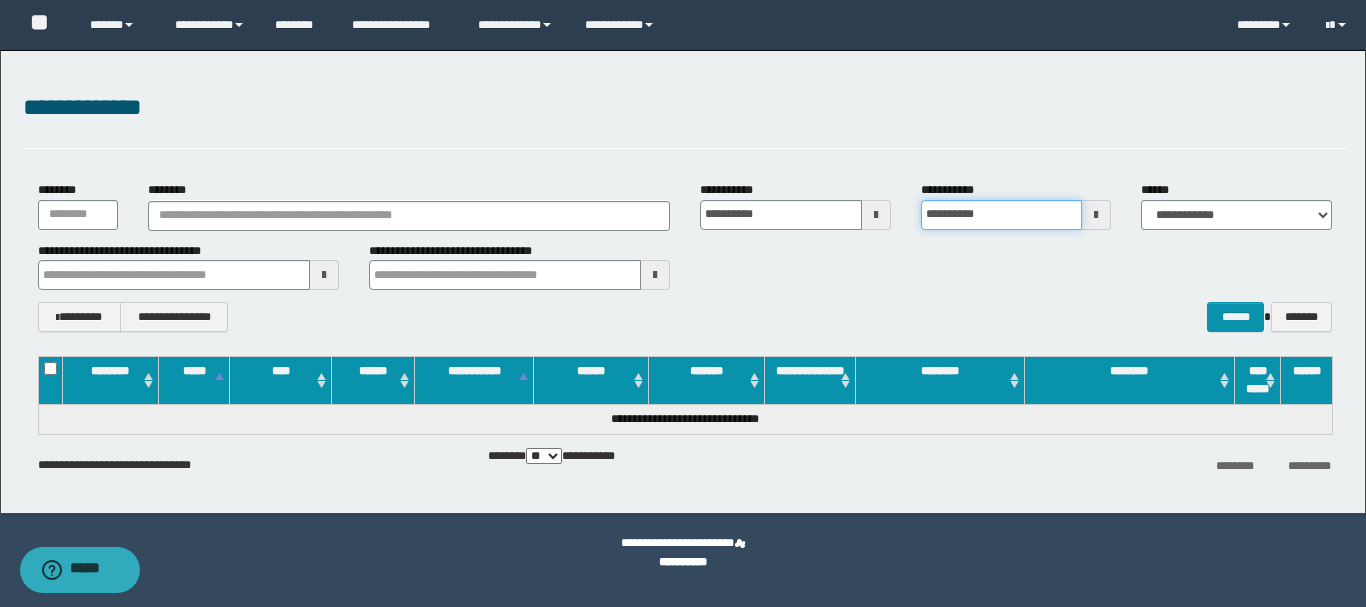 click on "**********" at bounding box center (1002, 215) 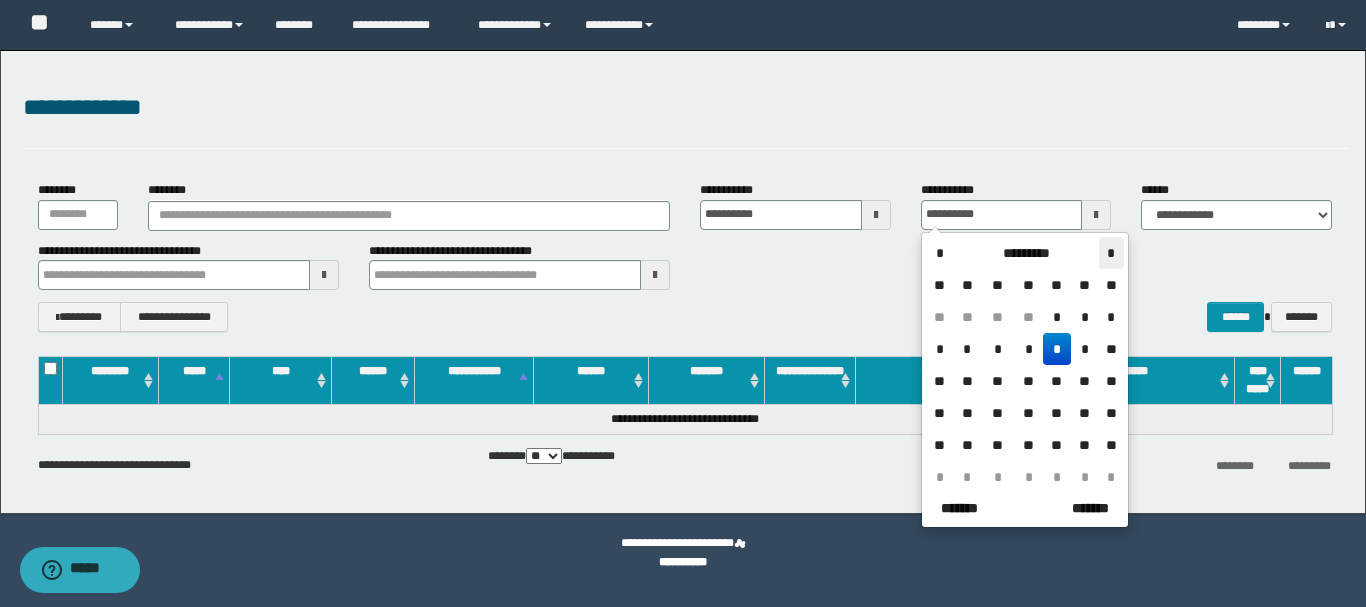 click on "*" at bounding box center [1111, 253] 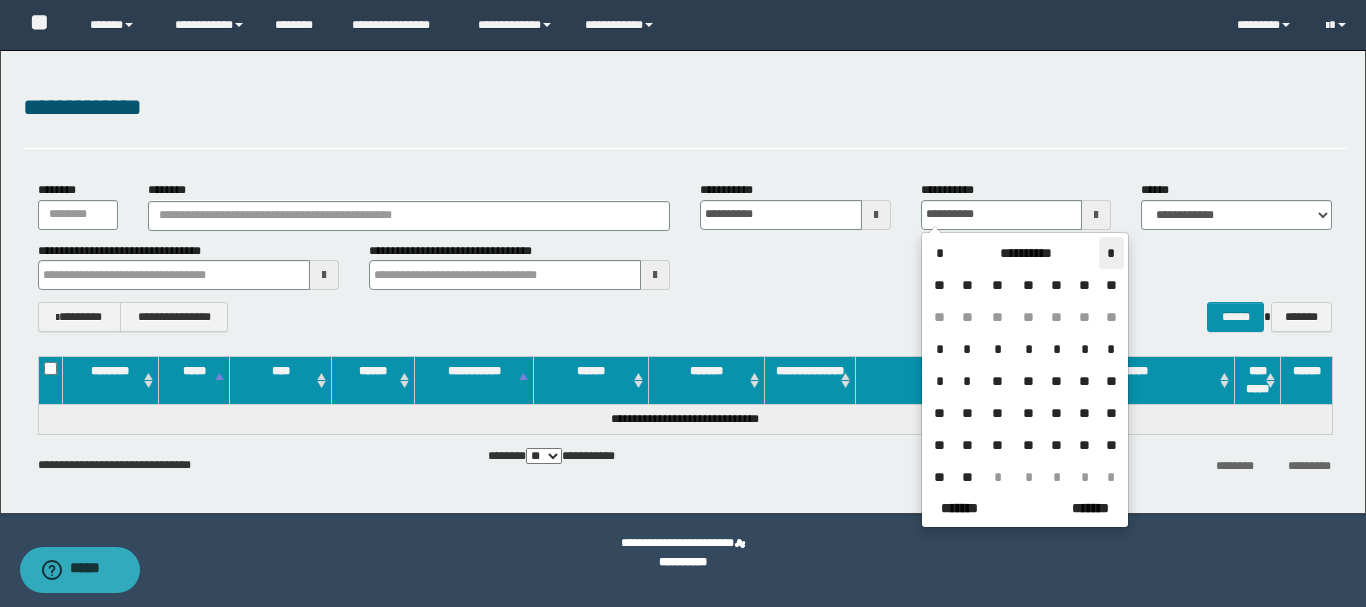 click on "*" at bounding box center [1111, 253] 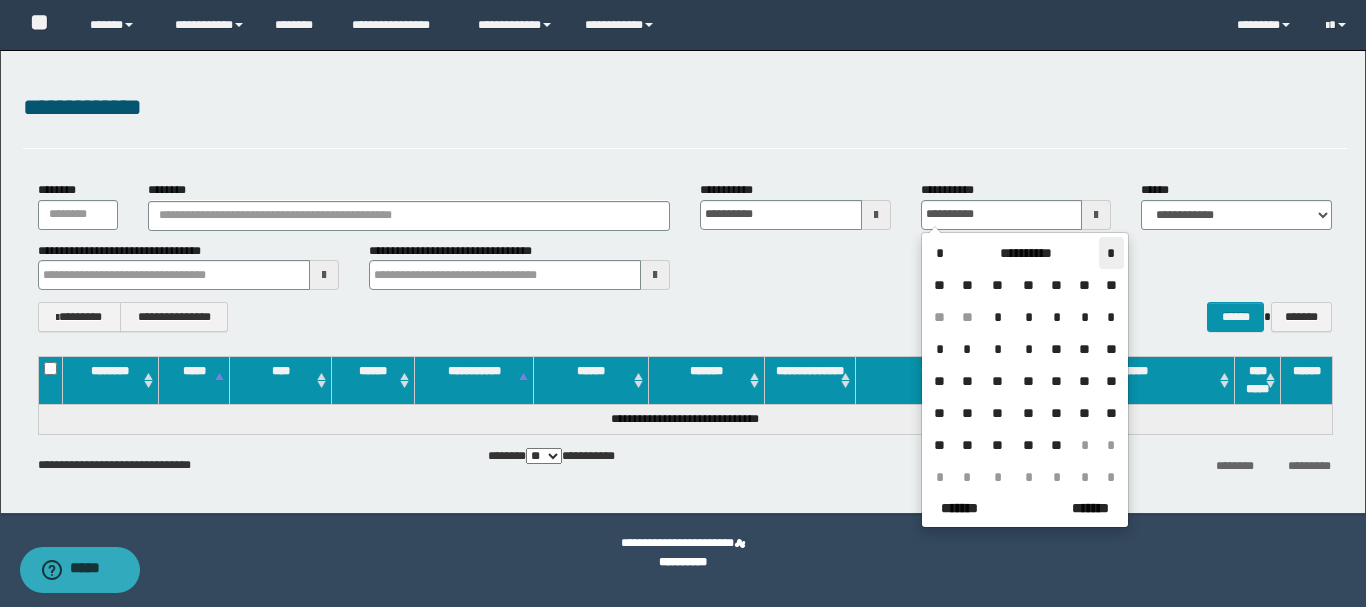 click on "*" at bounding box center [1111, 253] 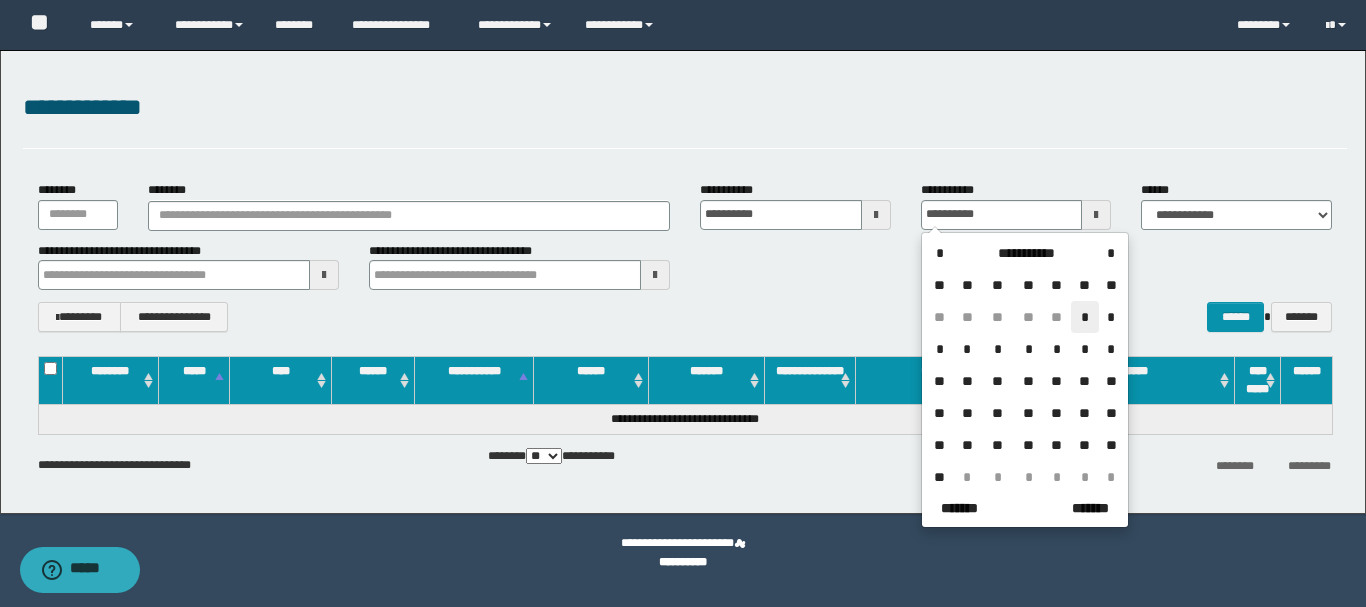 click on "*" at bounding box center [1085, 317] 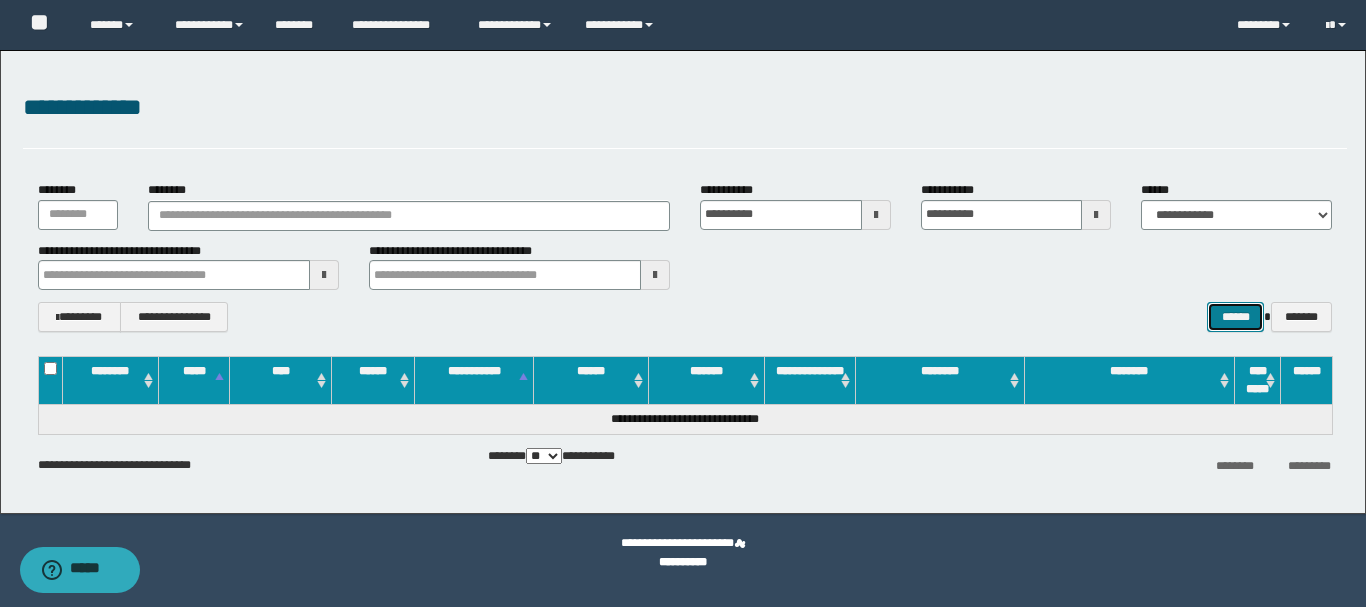click on "******" at bounding box center [1235, 317] 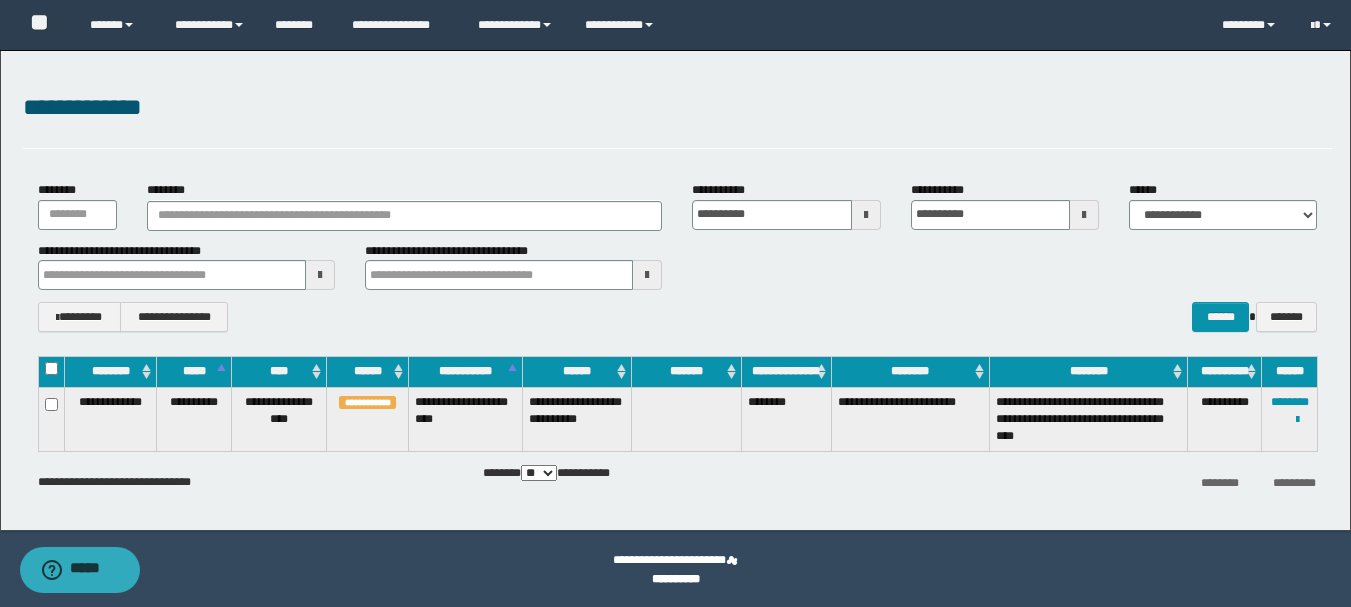 click on "********" at bounding box center (786, 419) 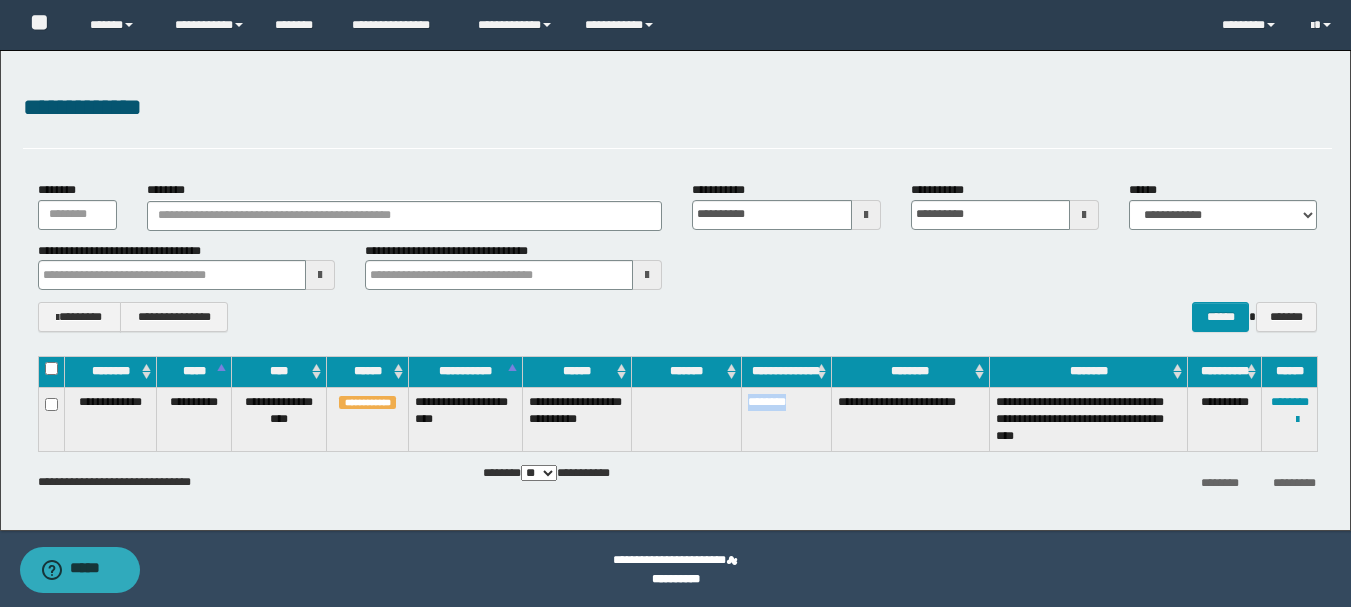 click on "********" at bounding box center (786, 419) 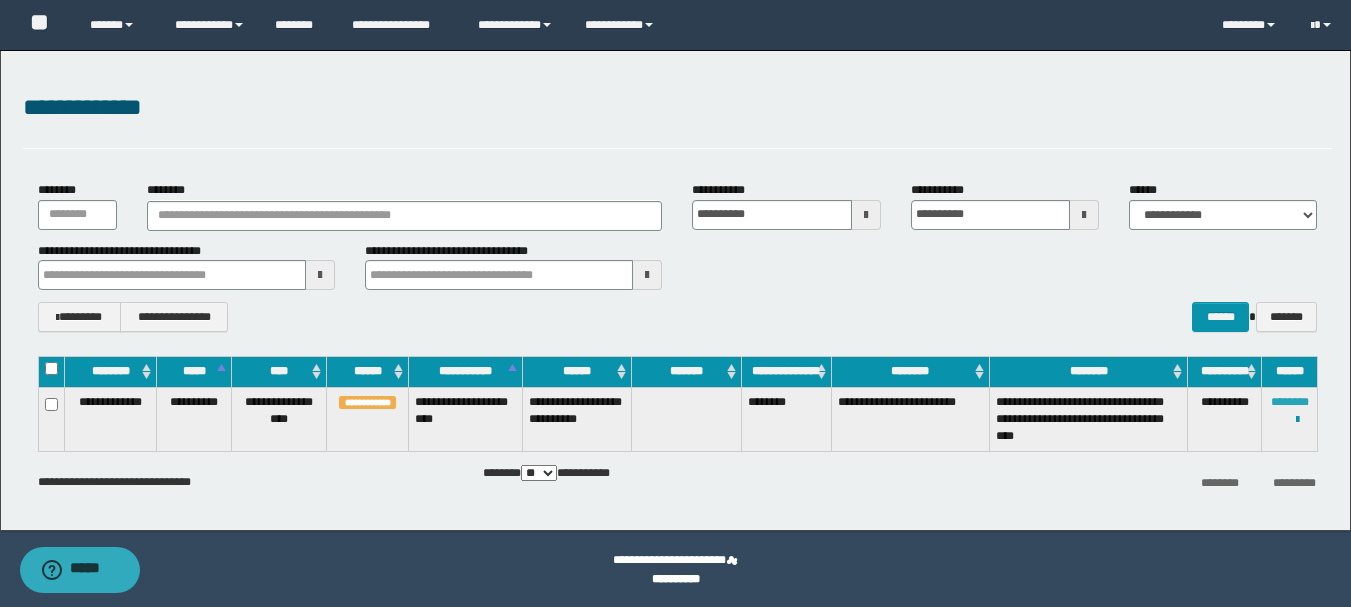 click on "********" at bounding box center (1290, 402) 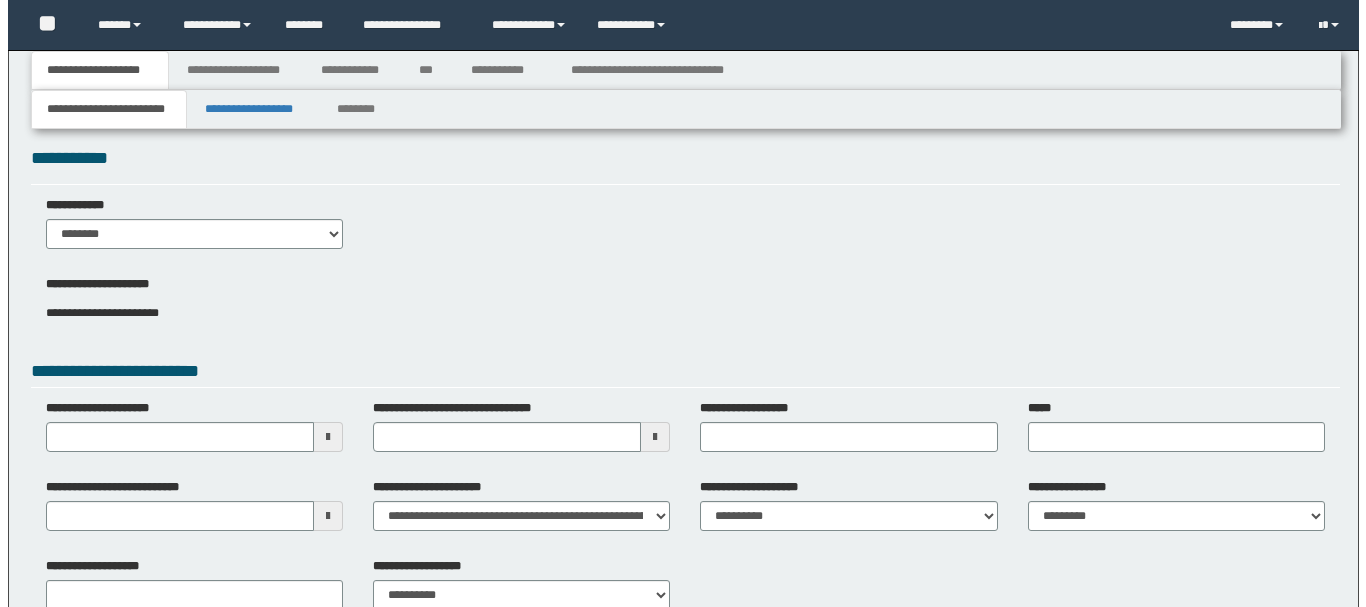 scroll, scrollTop: 0, scrollLeft: 0, axis: both 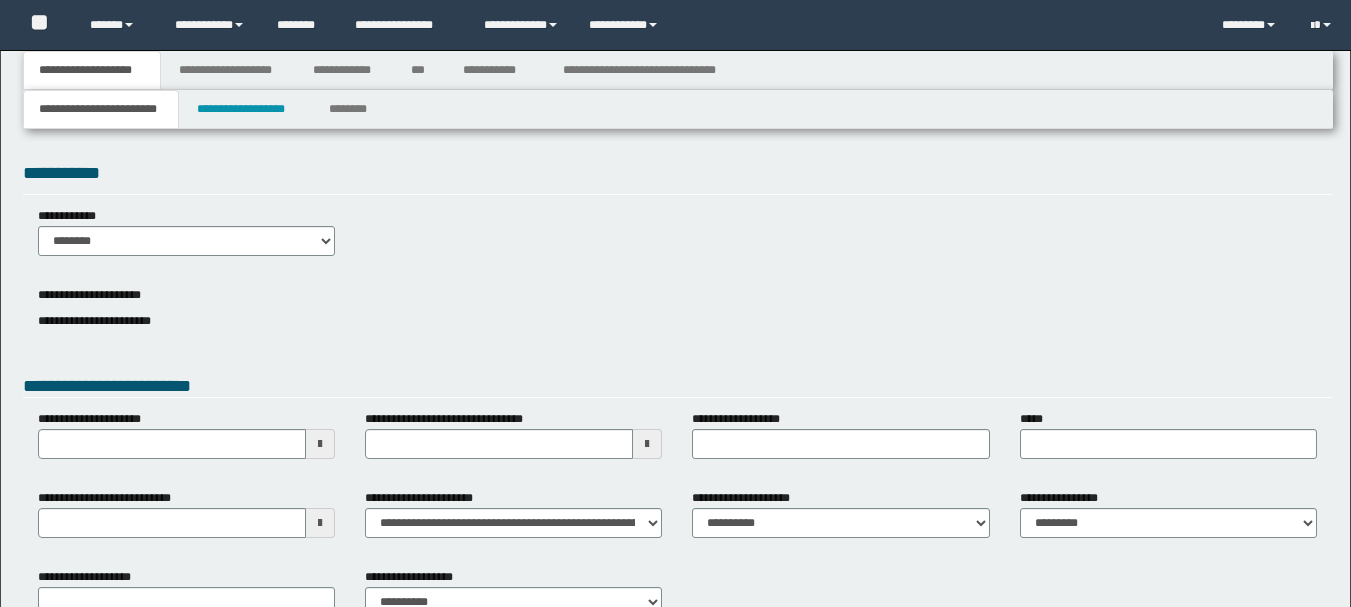 type 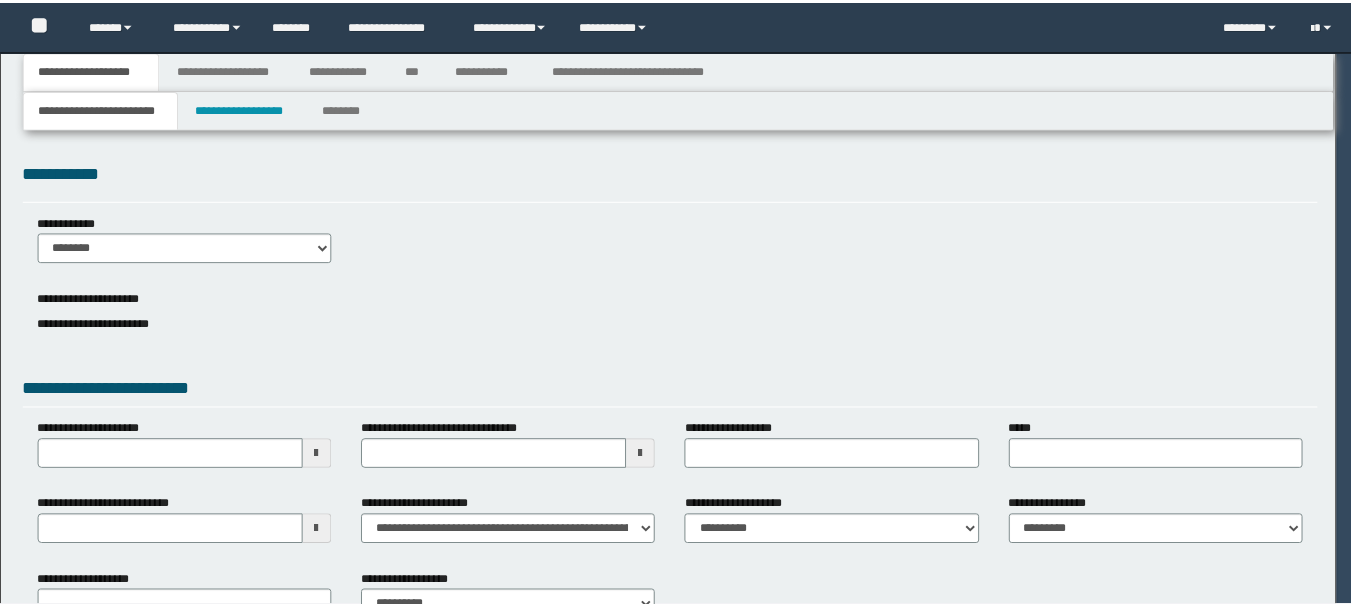 scroll, scrollTop: 0, scrollLeft: 0, axis: both 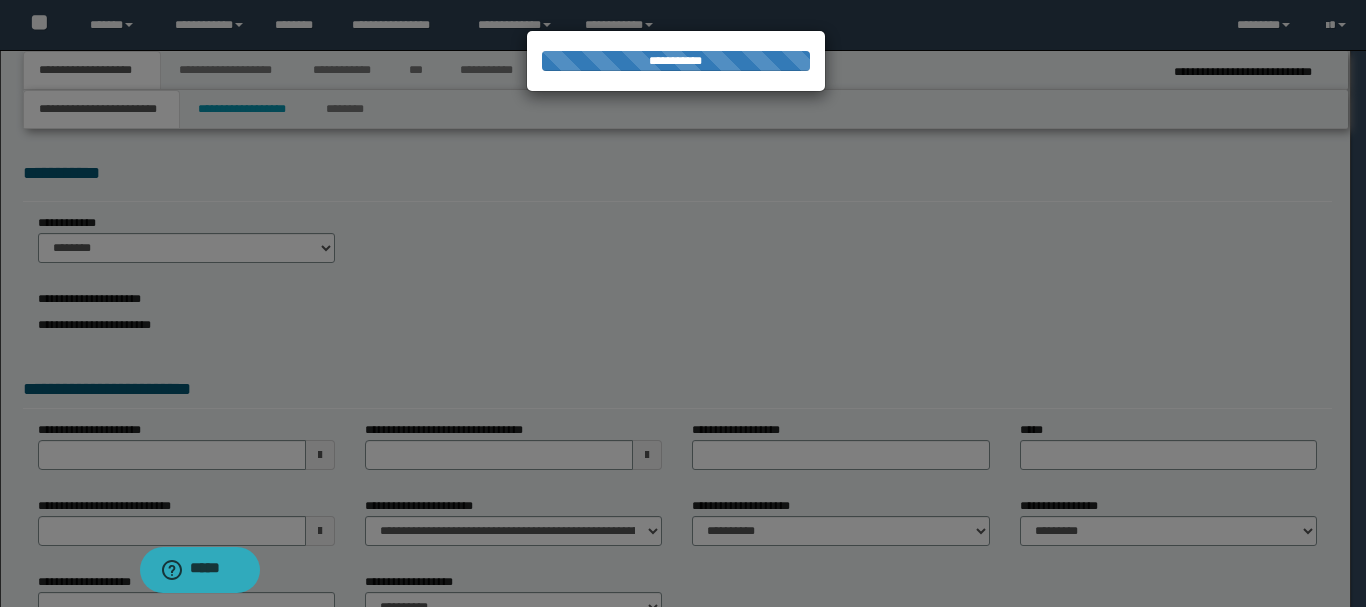 type on "**********" 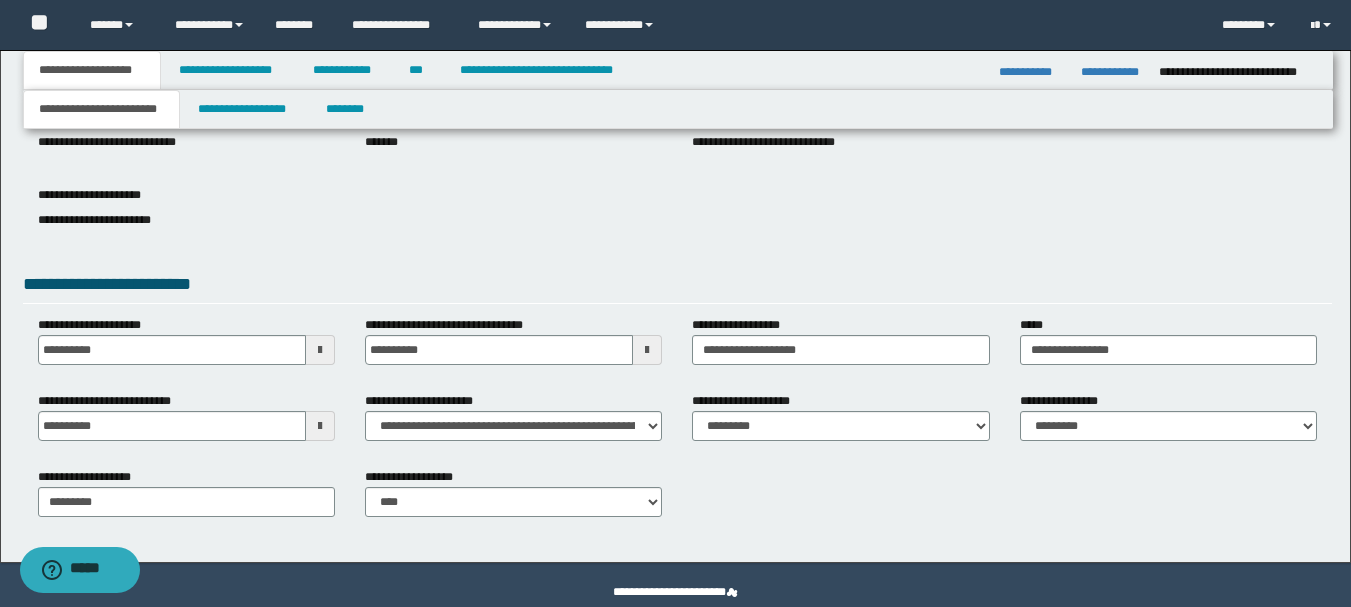 scroll, scrollTop: 296, scrollLeft: 0, axis: vertical 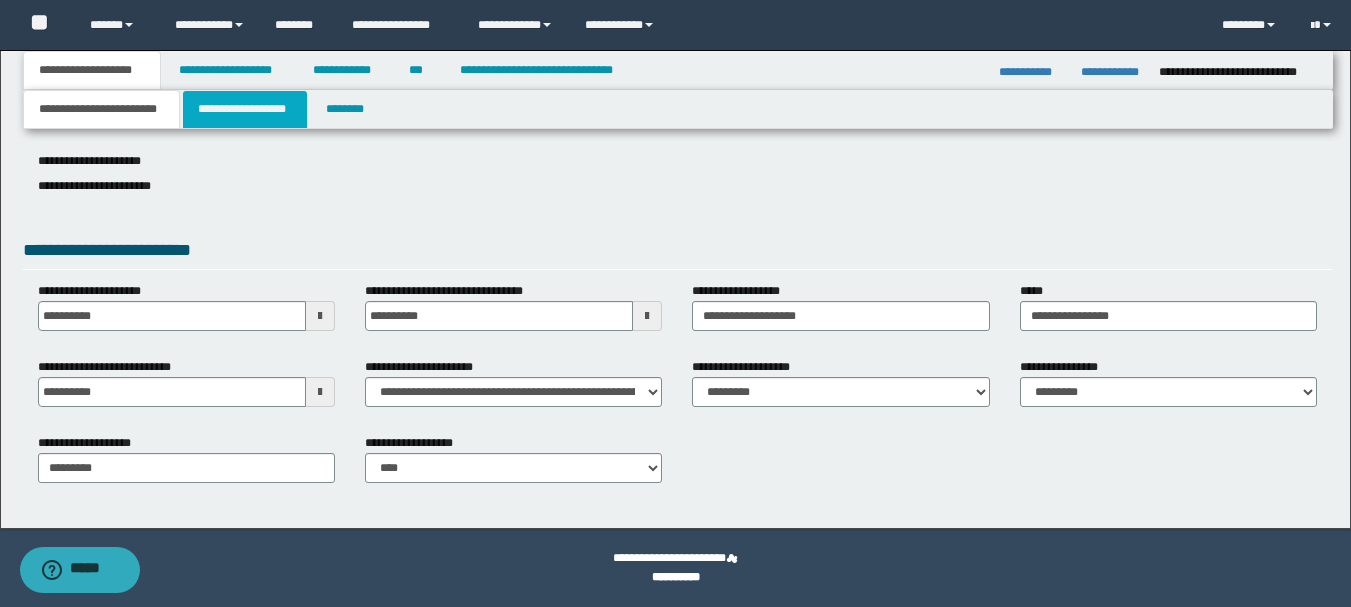 click on "**********" at bounding box center [245, 109] 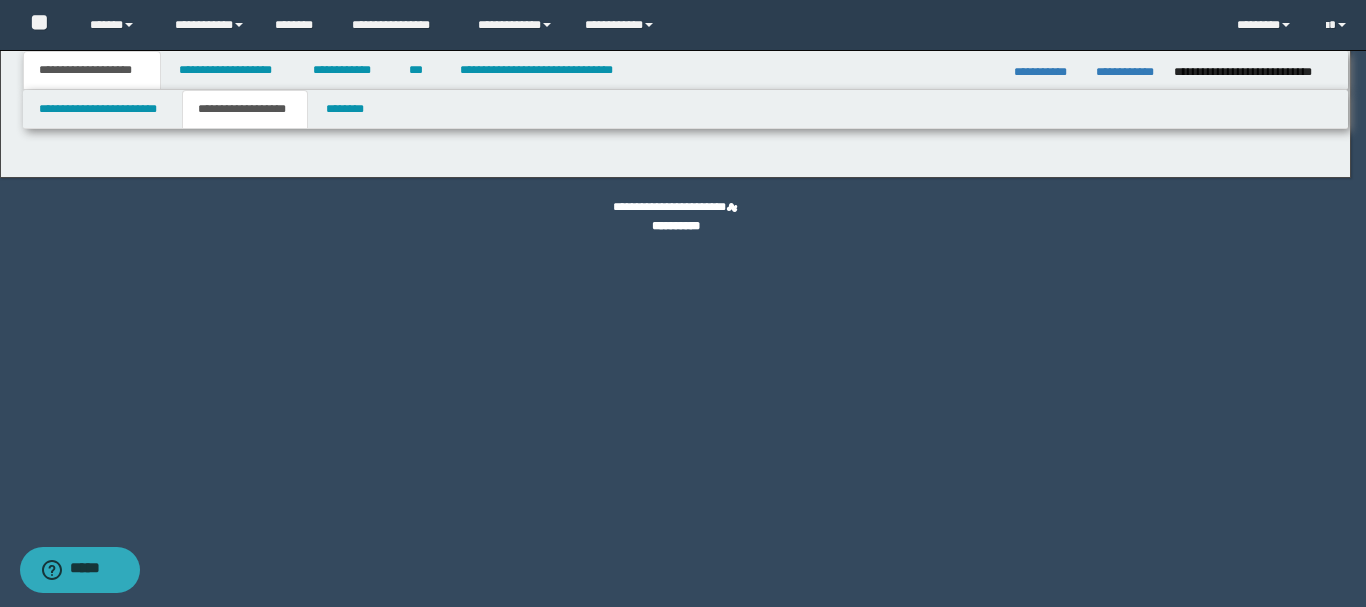 type on "********" 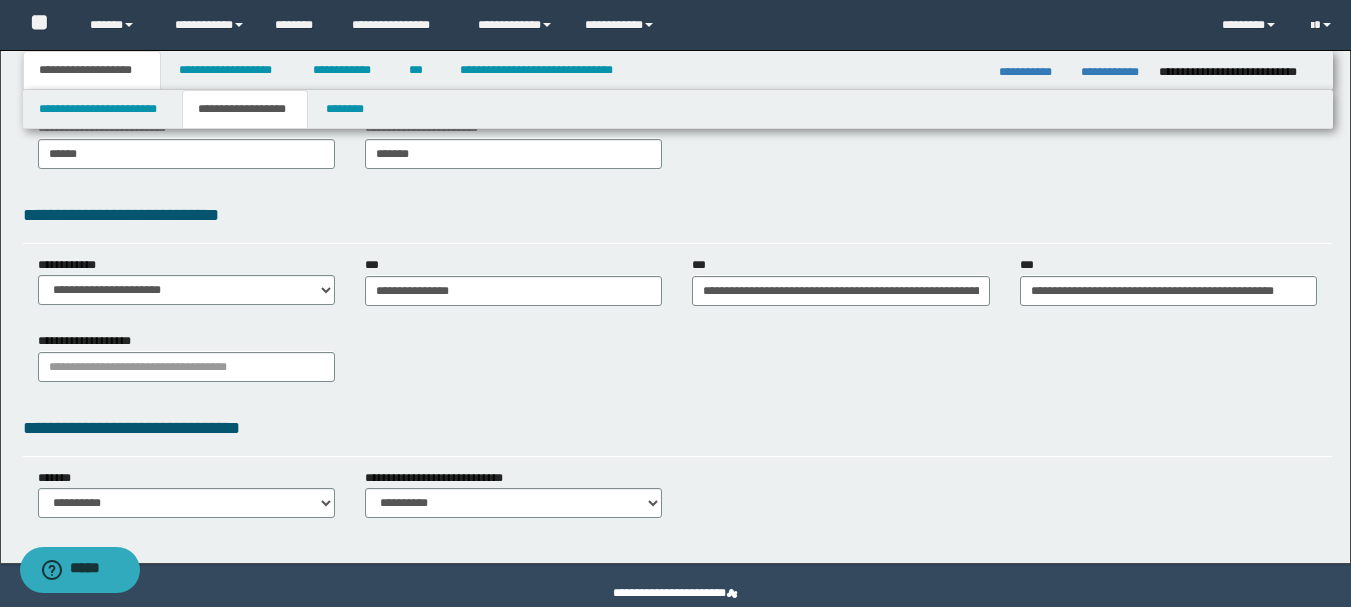scroll, scrollTop: 500, scrollLeft: 0, axis: vertical 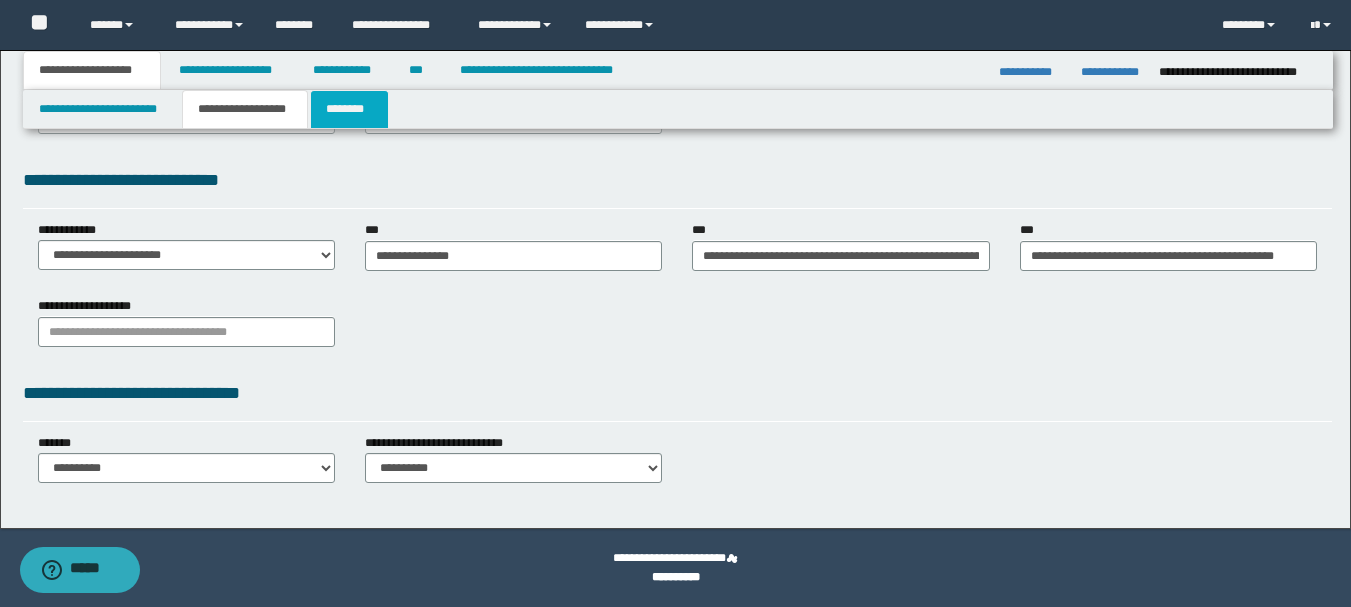 click on "********" at bounding box center [349, 109] 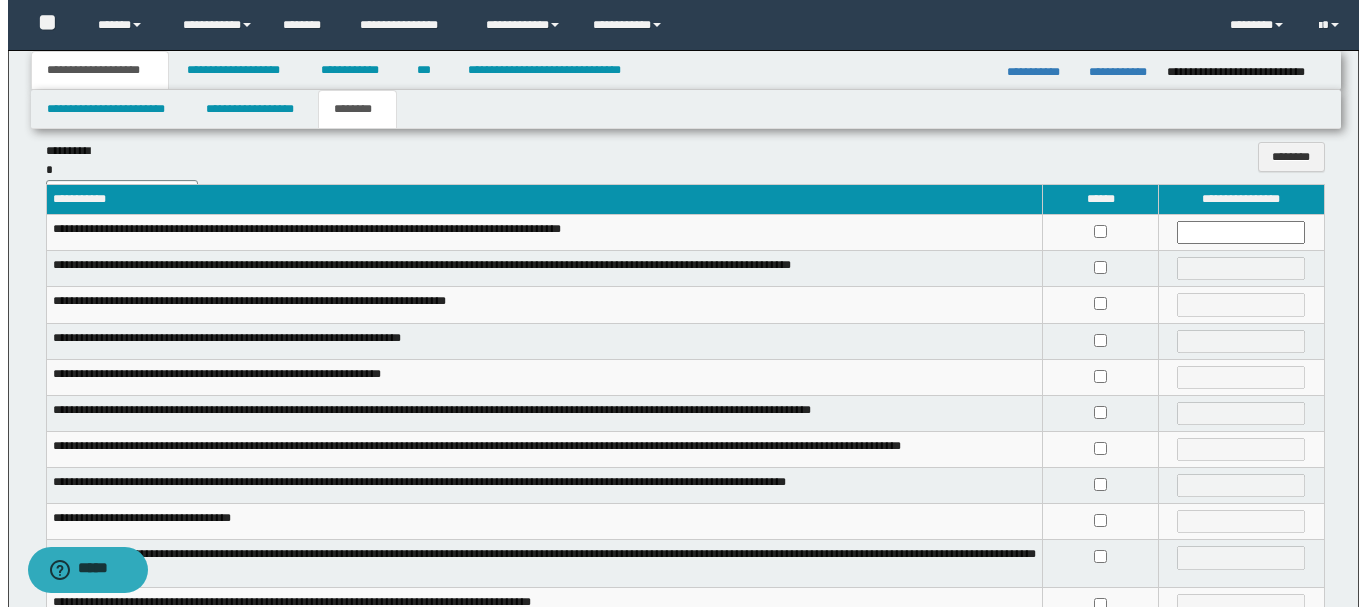 scroll, scrollTop: 0, scrollLeft: 0, axis: both 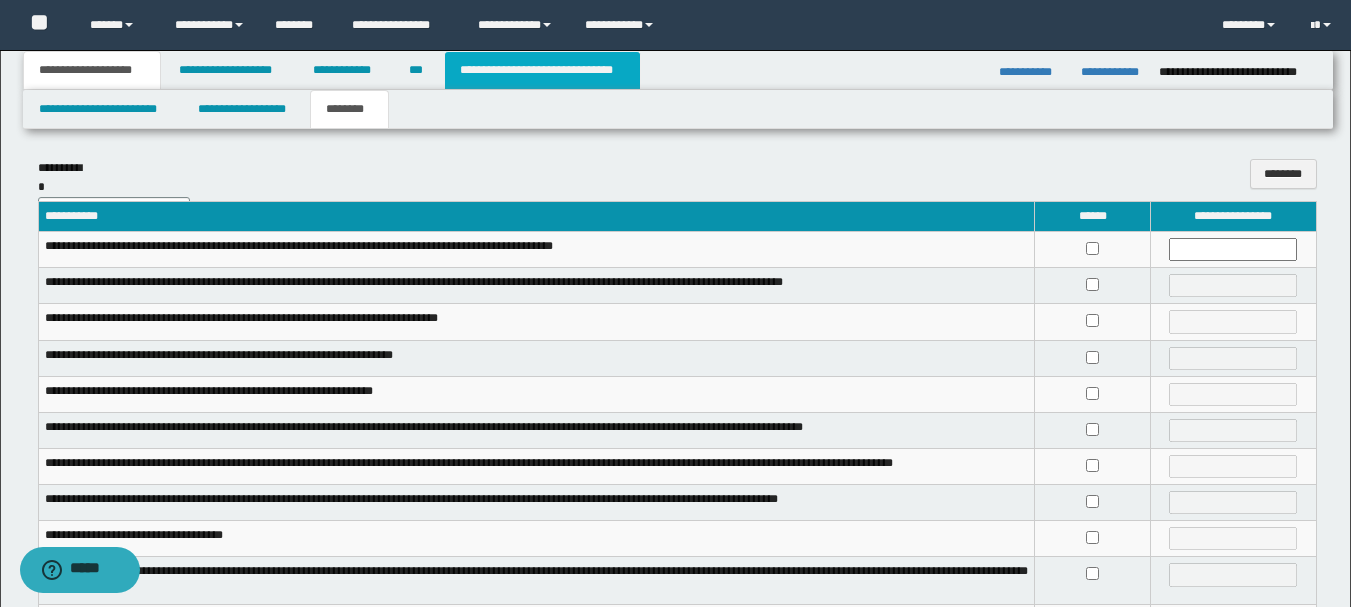 click on "**********" at bounding box center [542, 70] 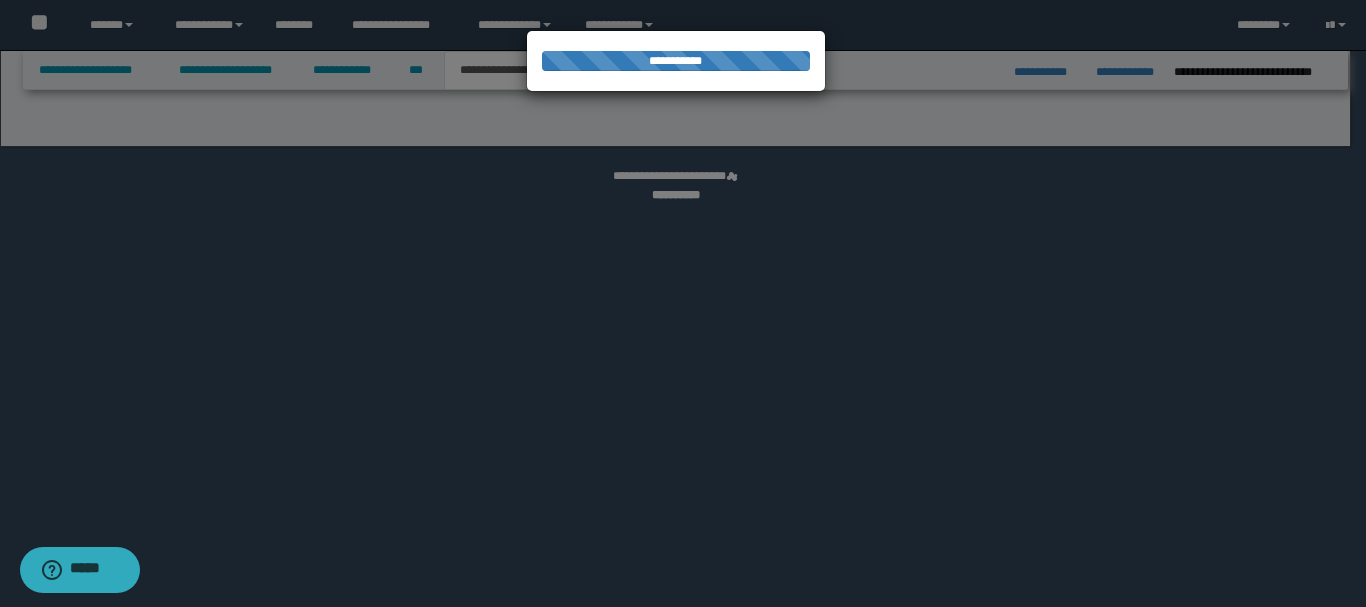 select on "*" 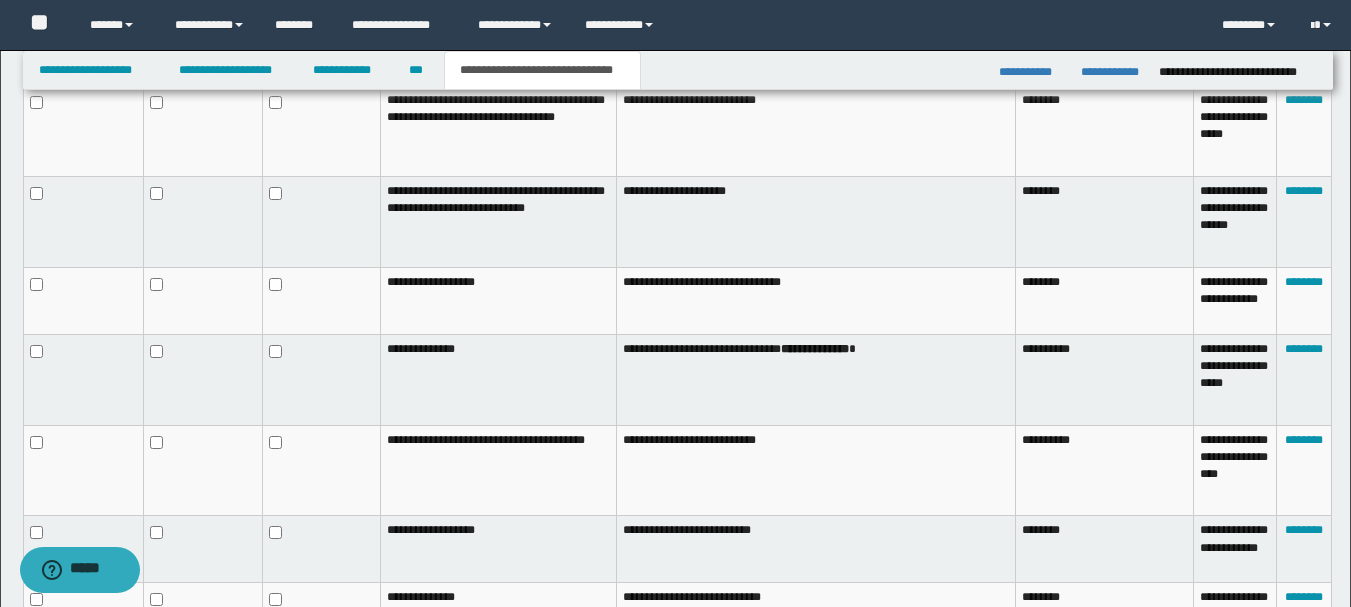 scroll, scrollTop: 1341, scrollLeft: 0, axis: vertical 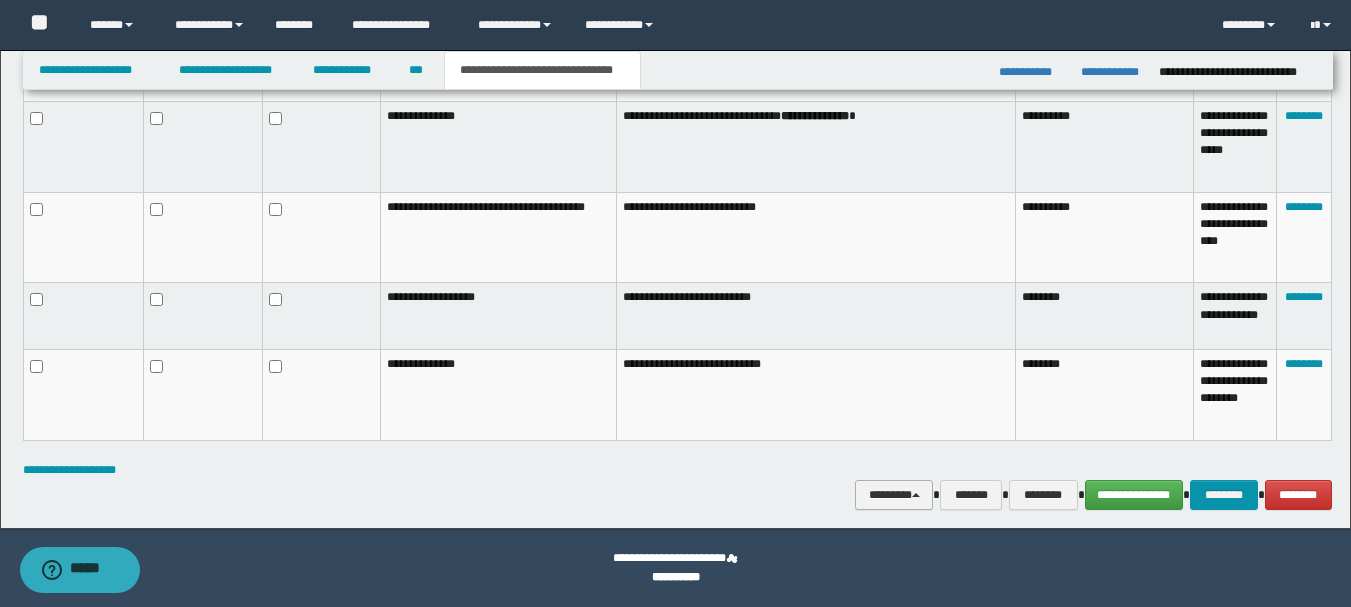 click on "********" at bounding box center [894, 495] 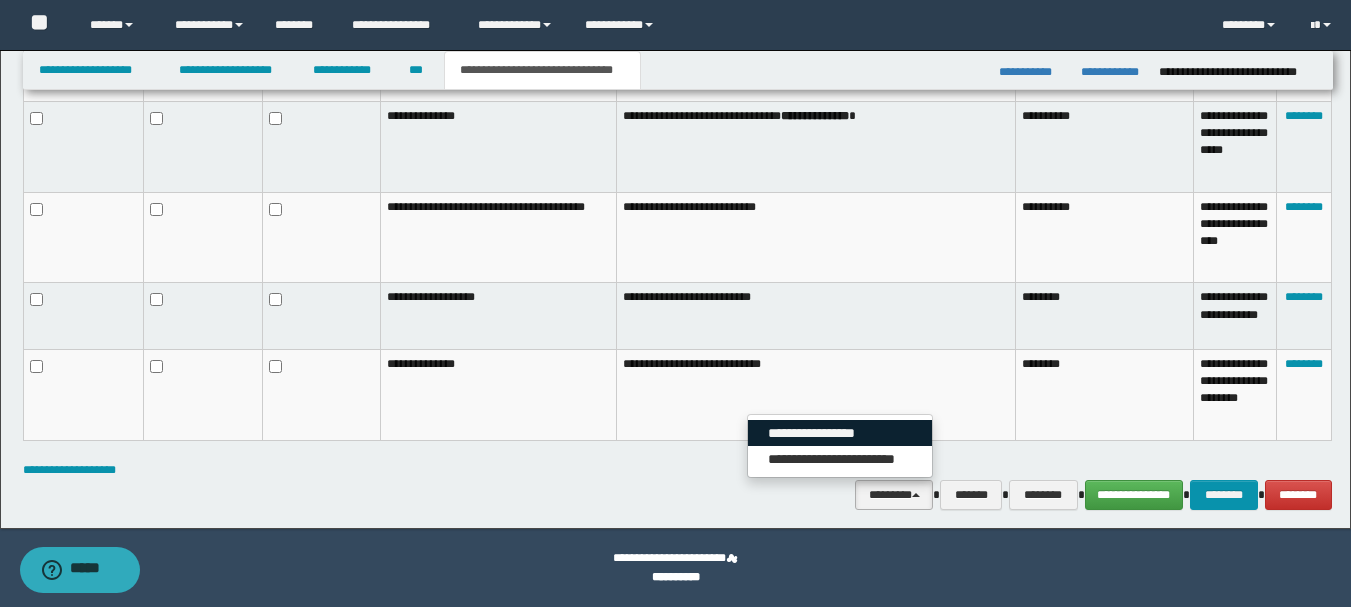click on "**********" at bounding box center [840, 433] 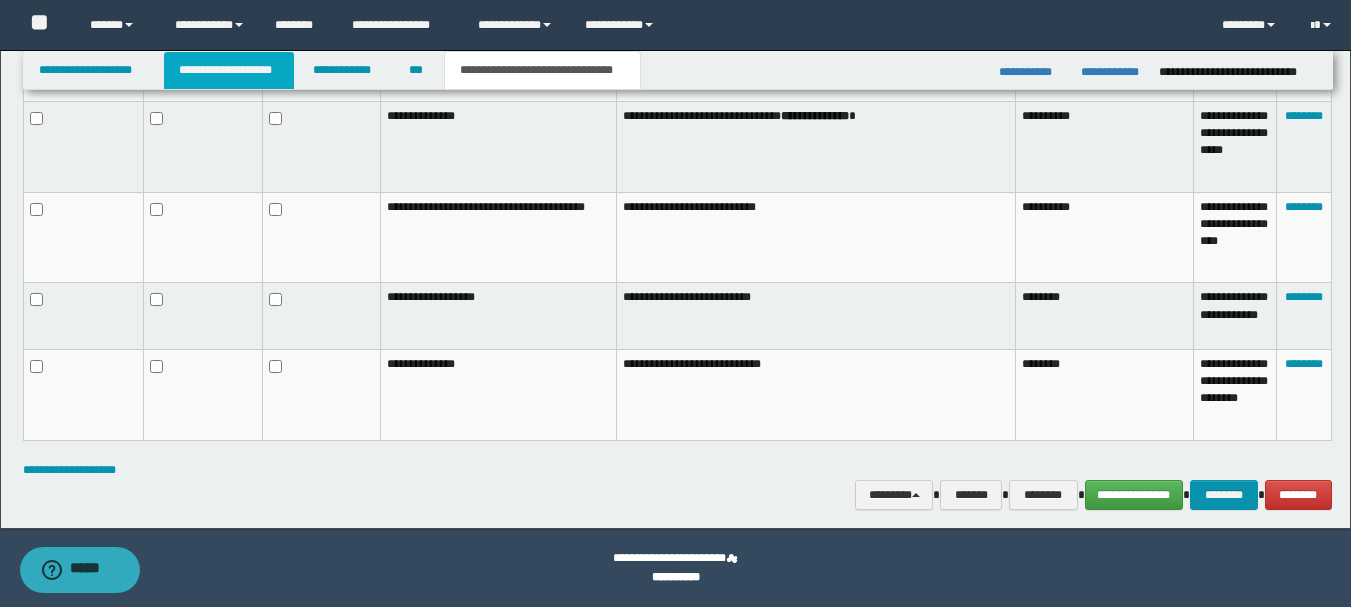 click on "**********" at bounding box center (229, 70) 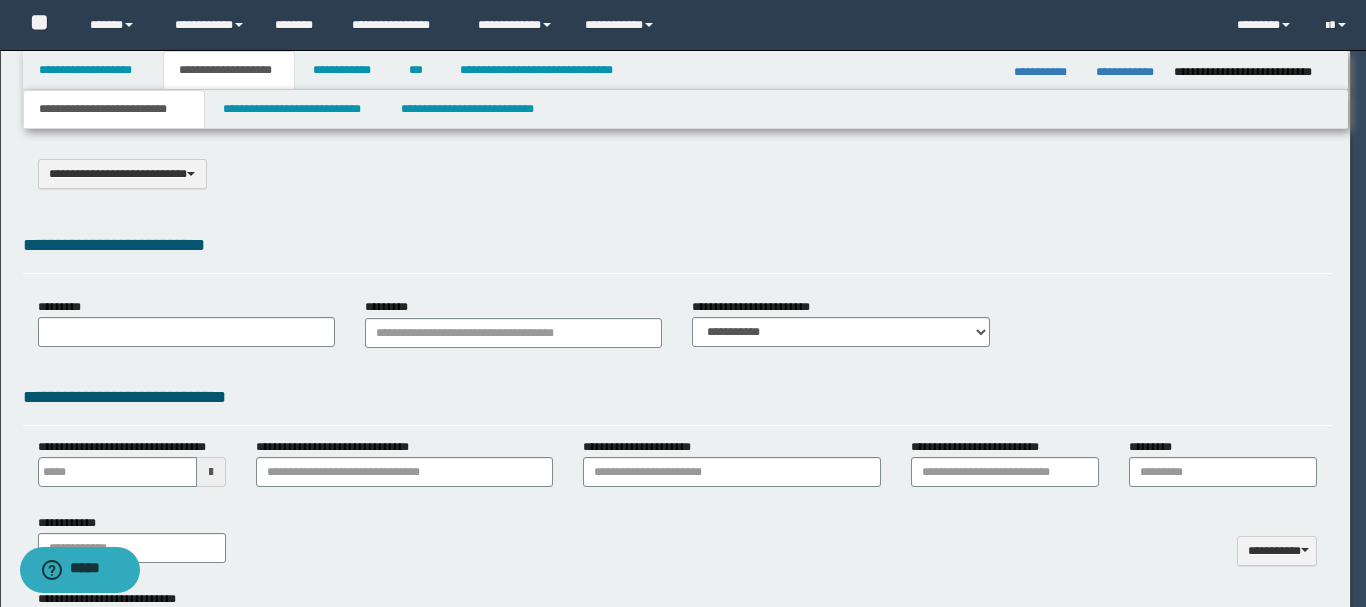 scroll, scrollTop: 0, scrollLeft: 0, axis: both 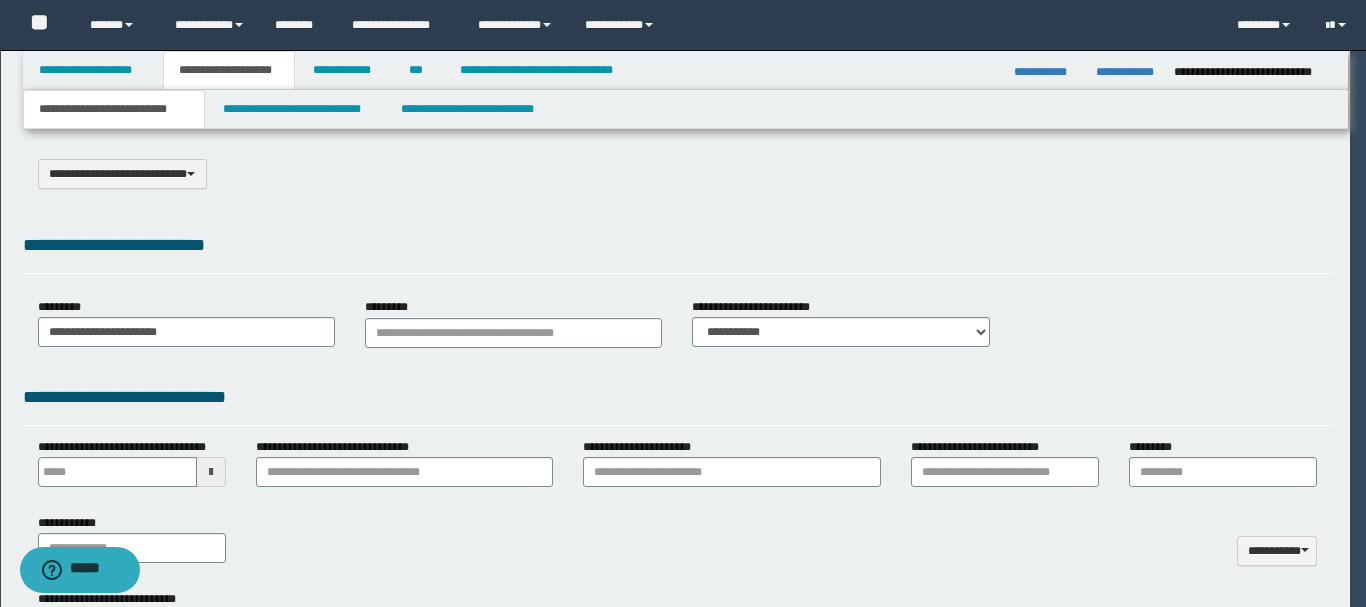 type on "**********" 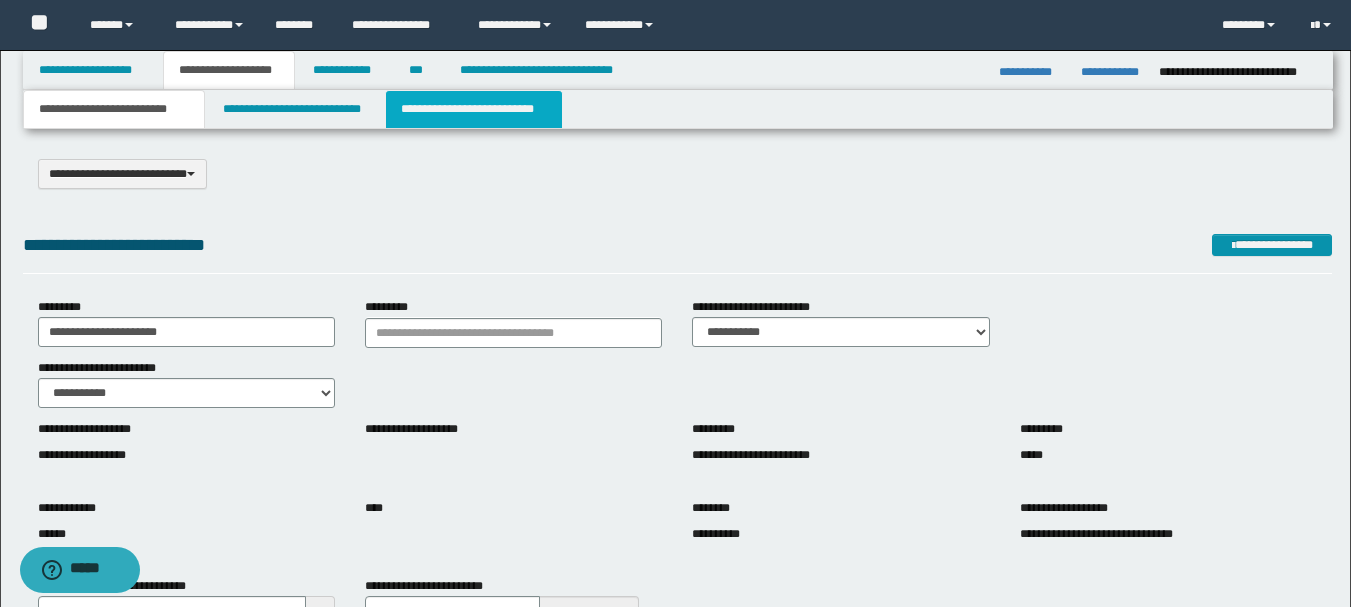 click on "**********" at bounding box center (474, 109) 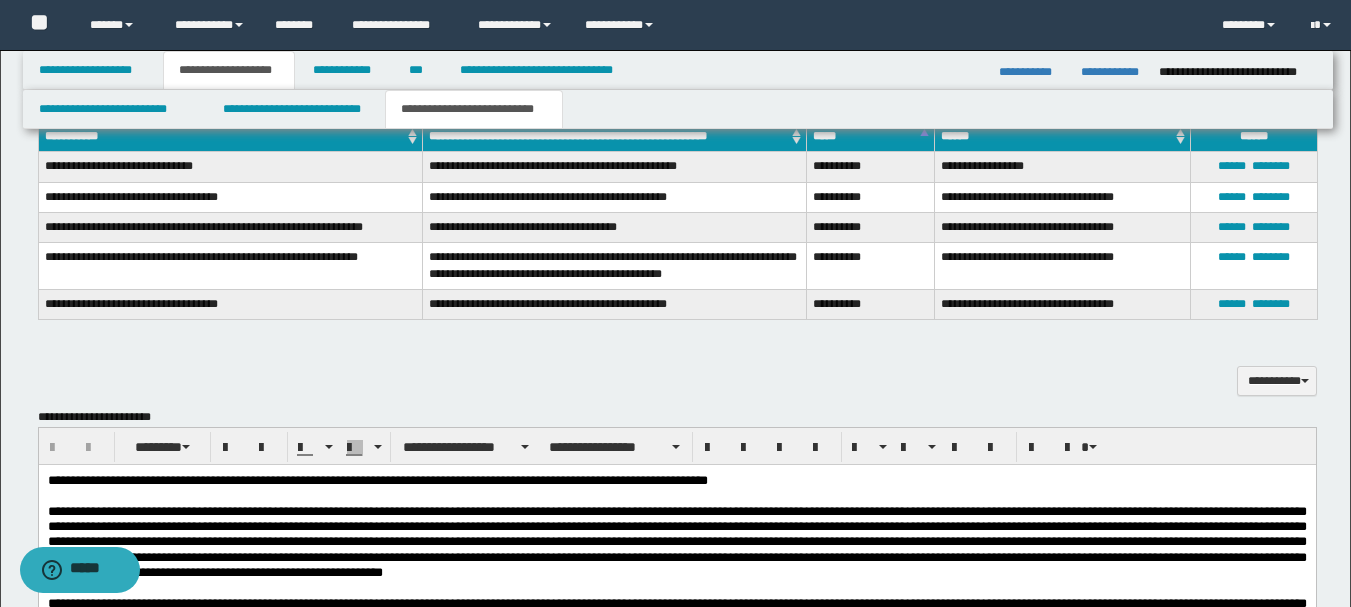 scroll, scrollTop: 400, scrollLeft: 0, axis: vertical 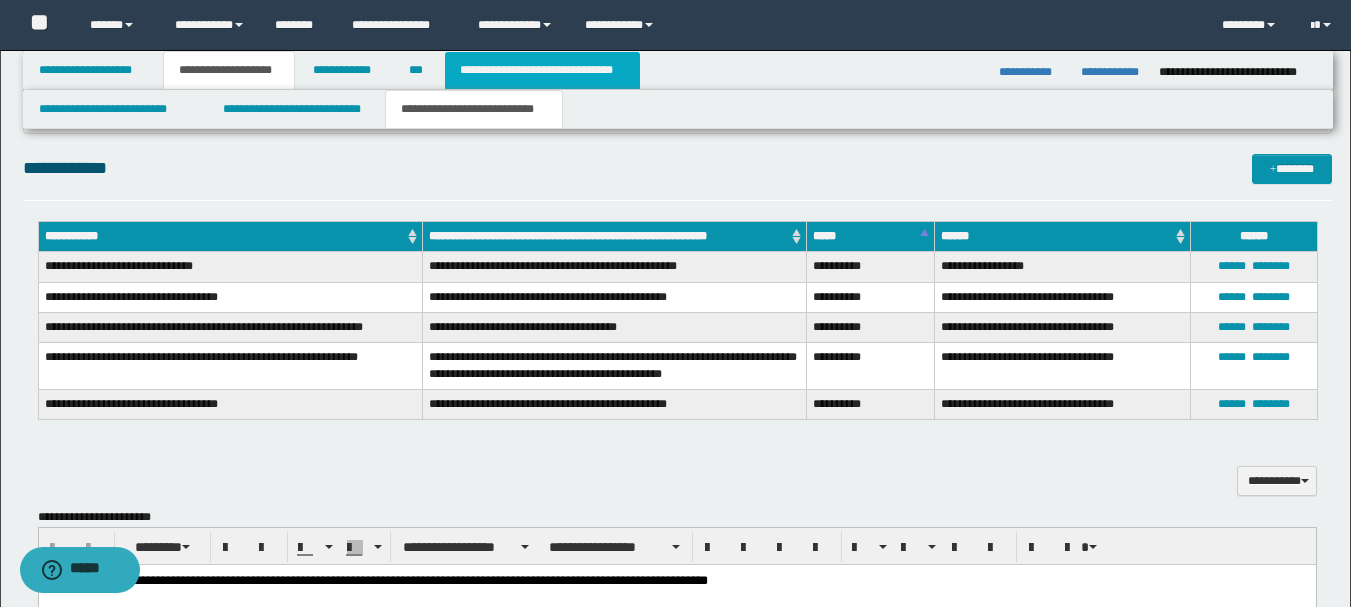 click on "**********" at bounding box center [542, 70] 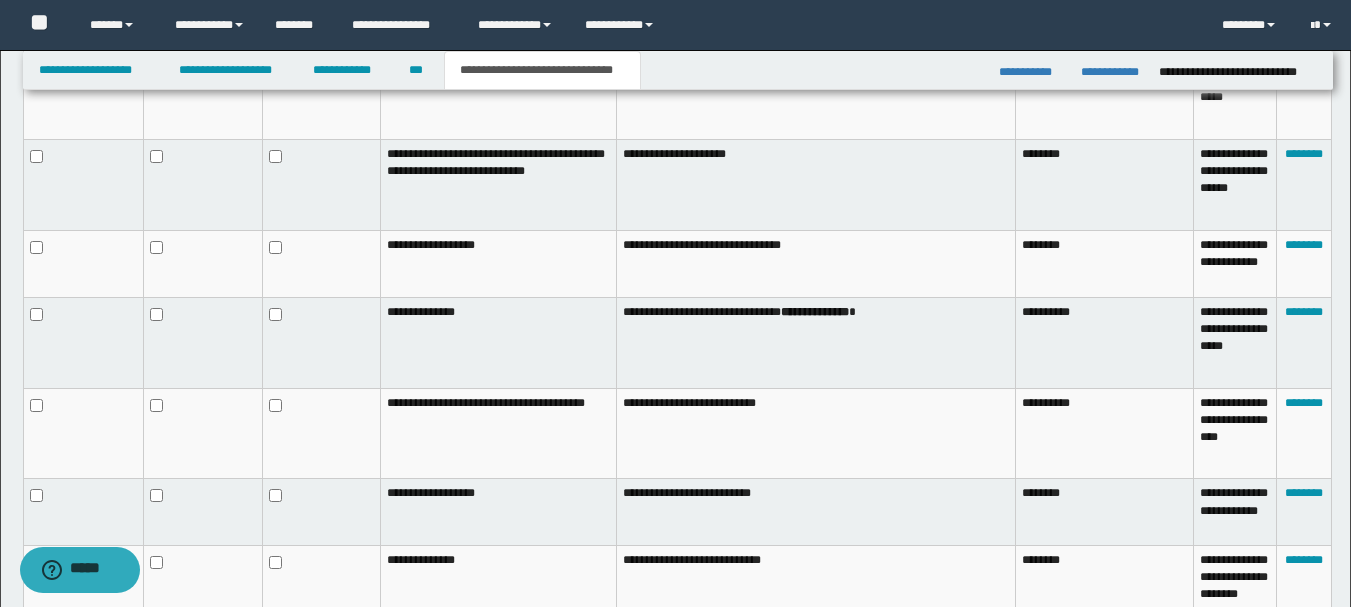 scroll, scrollTop: 1341, scrollLeft: 0, axis: vertical 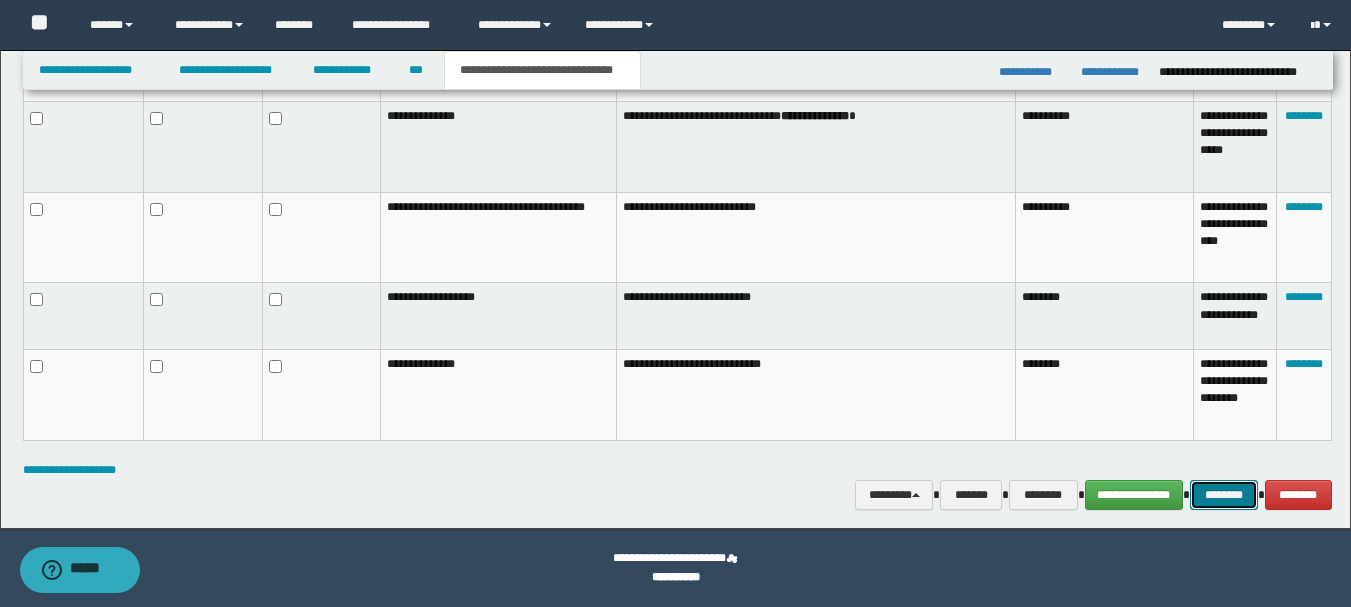 click on "********" at bounding box center (1224, 495) 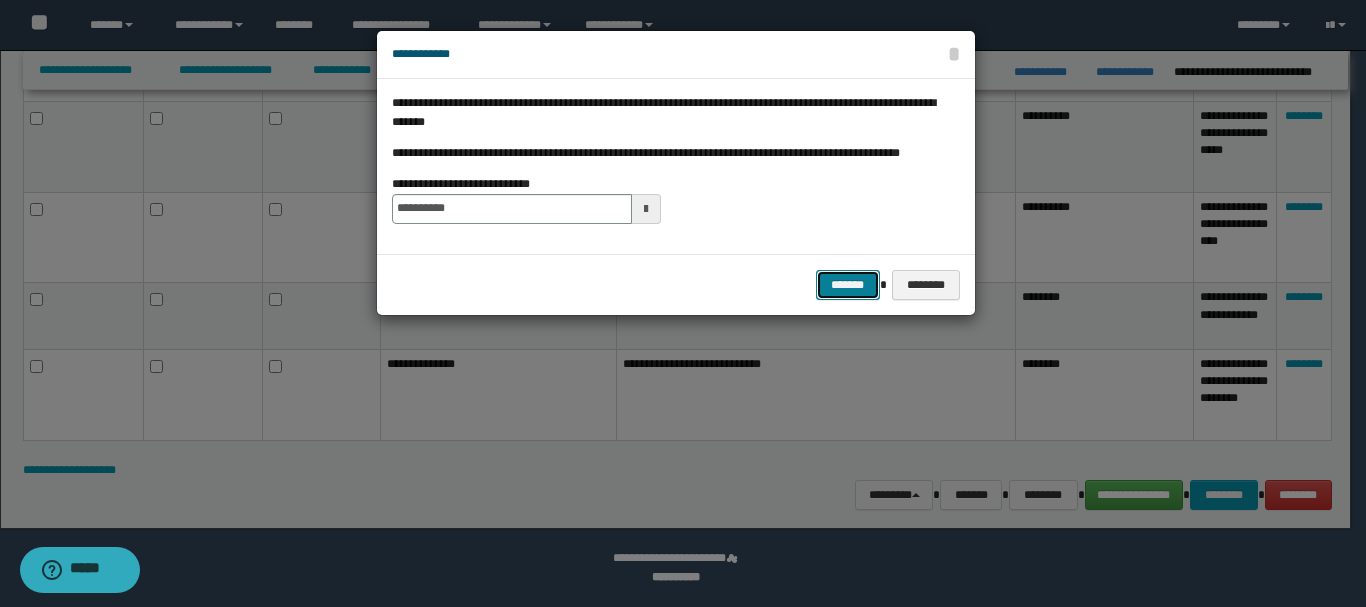 click on "*******" at bounding box center [848, 285] 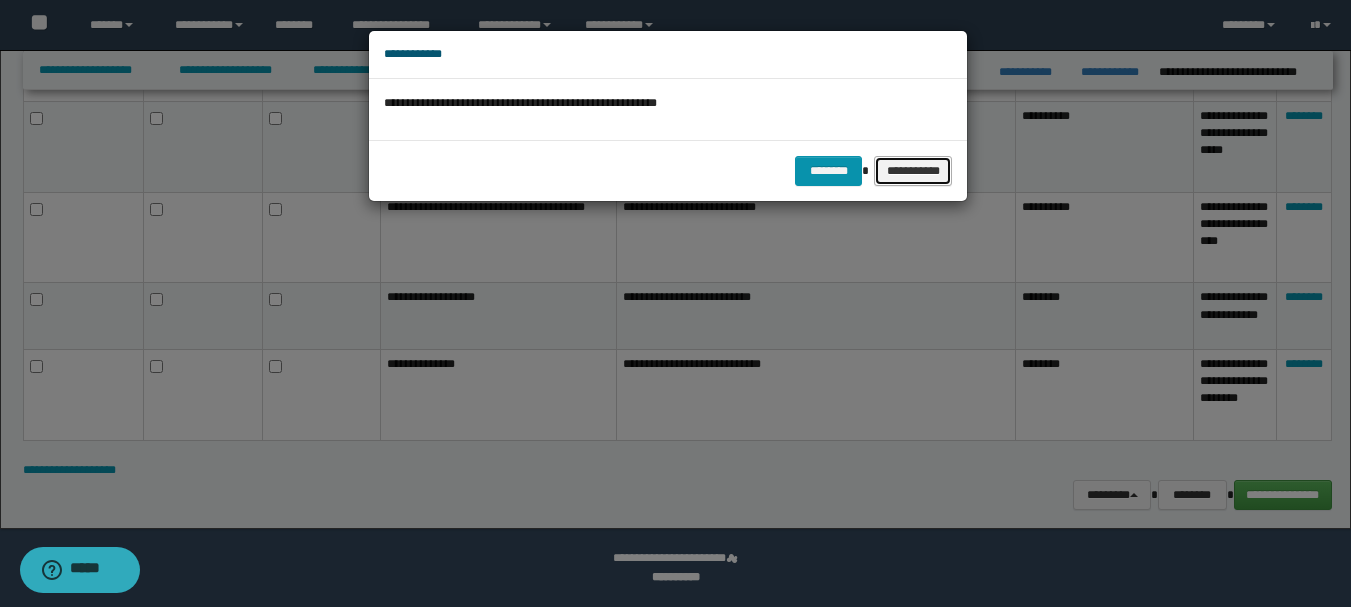 click on "**********" at bounding box center (913, 171) 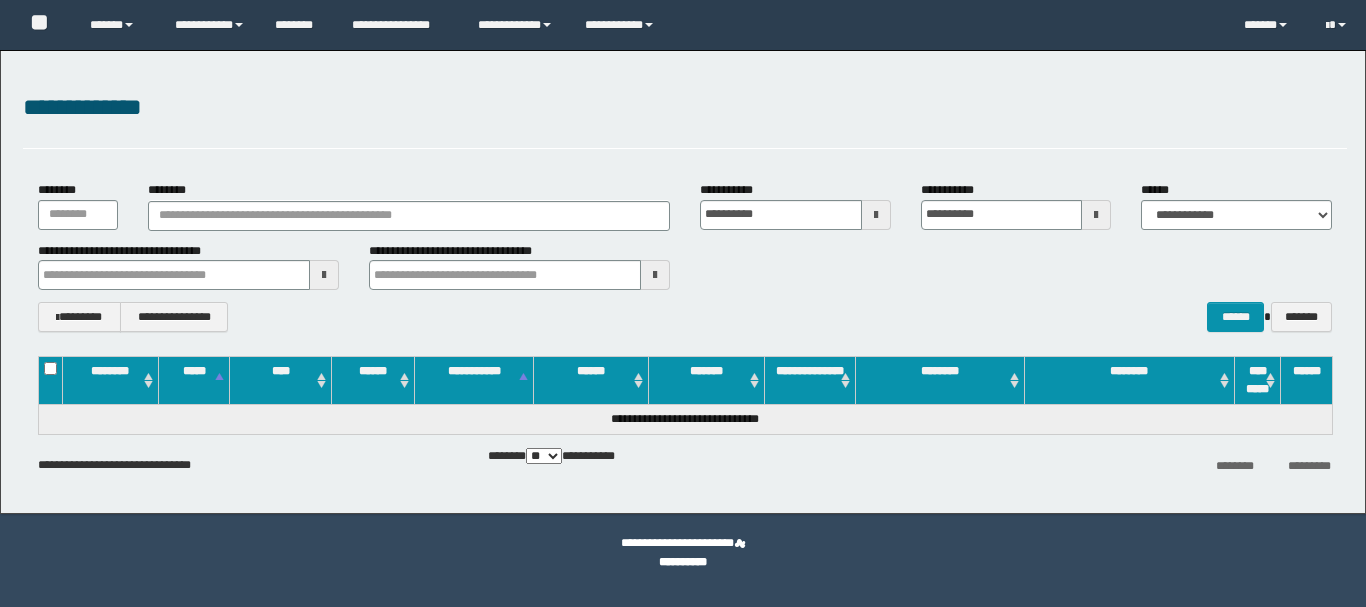 scroll, scrollTop: 0, scrollLeft: 0, axis: both 